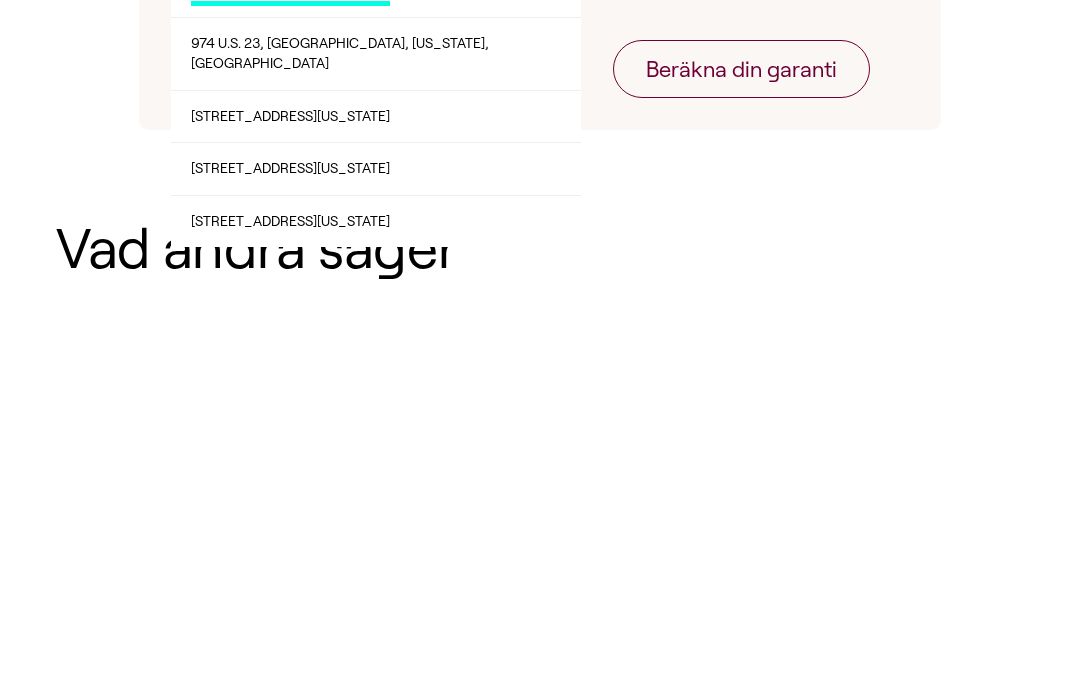 scroll, scrollTop: 879, scrollLeft: 0, axis: vertical 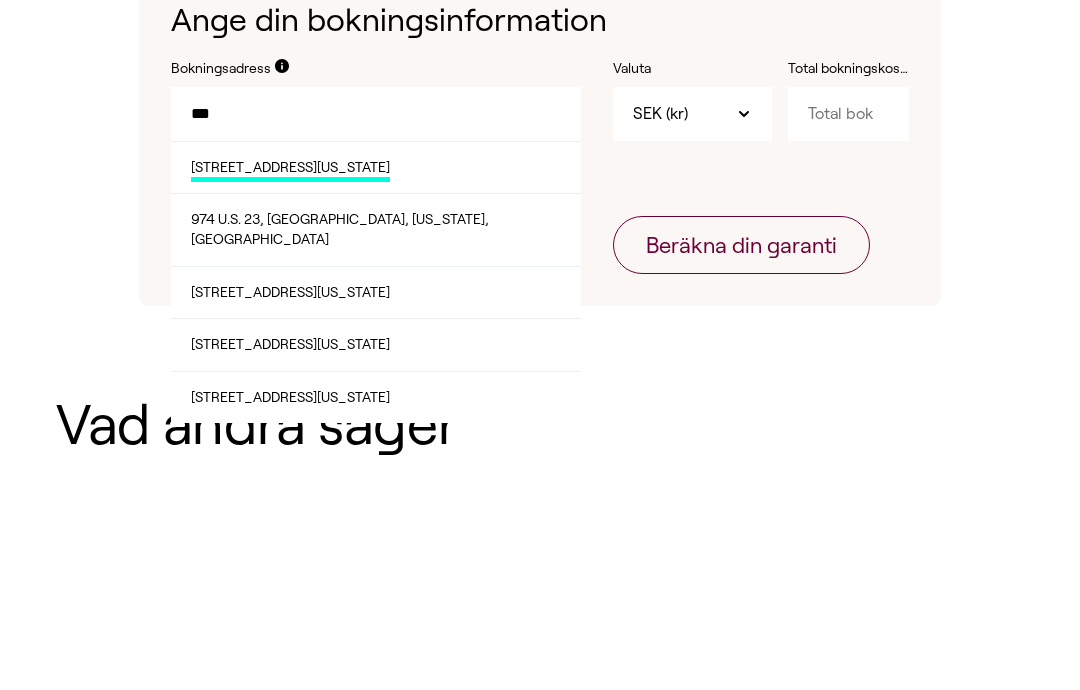 click on "***" at bounding box center [376, 114] 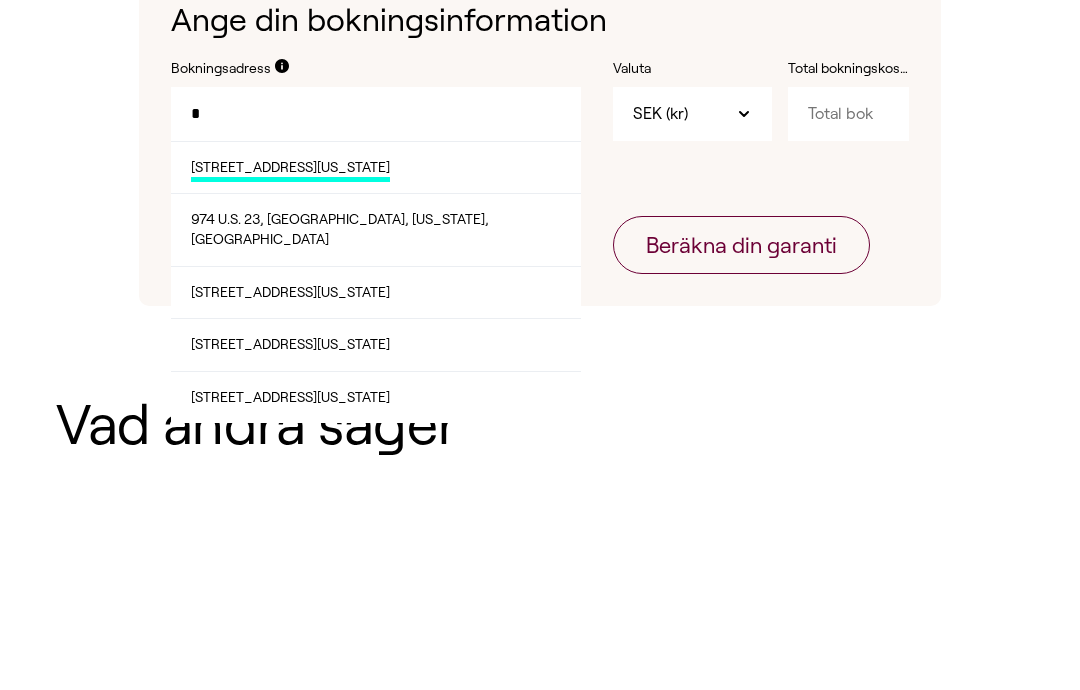 type on "*" 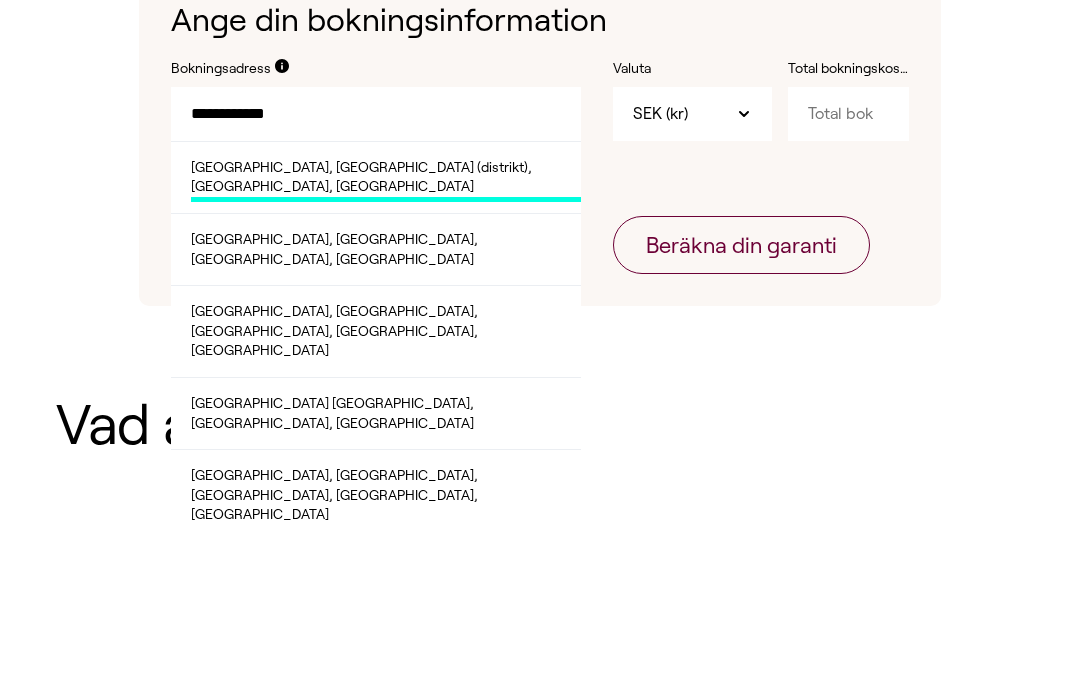 click on "[GEOGRAPHIC_DATA], [GEOGRAPHIC_DATA] (distrikt), [GEOGRAPHIC_DATA], [GEOGRAPHIC_DATA]" at bounding box center (386, 180) 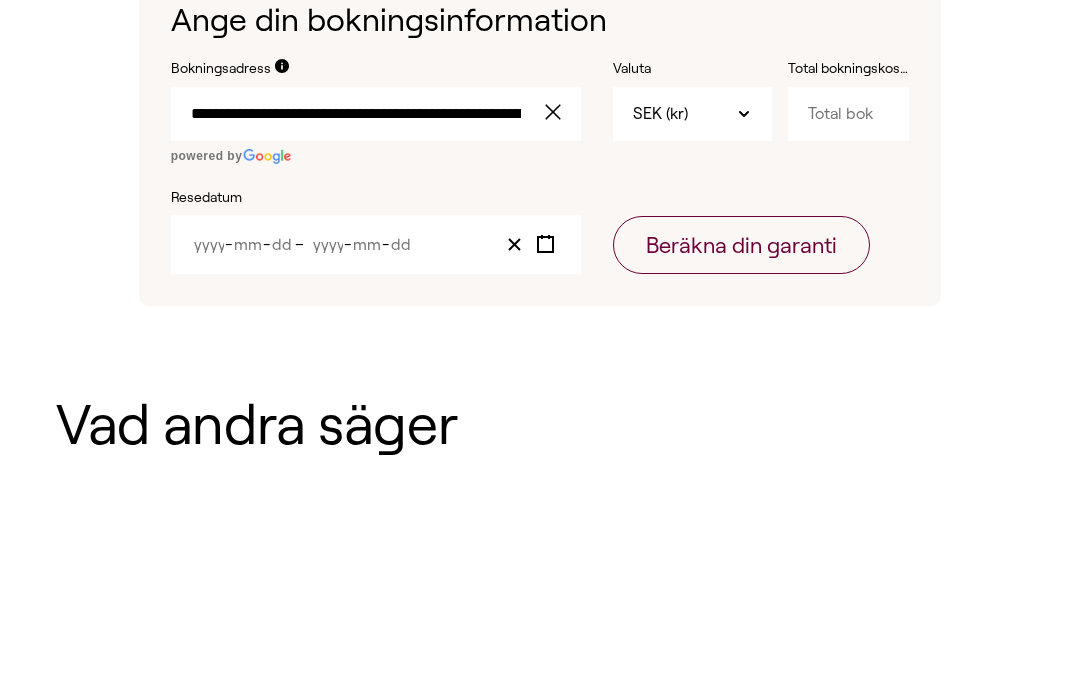 type 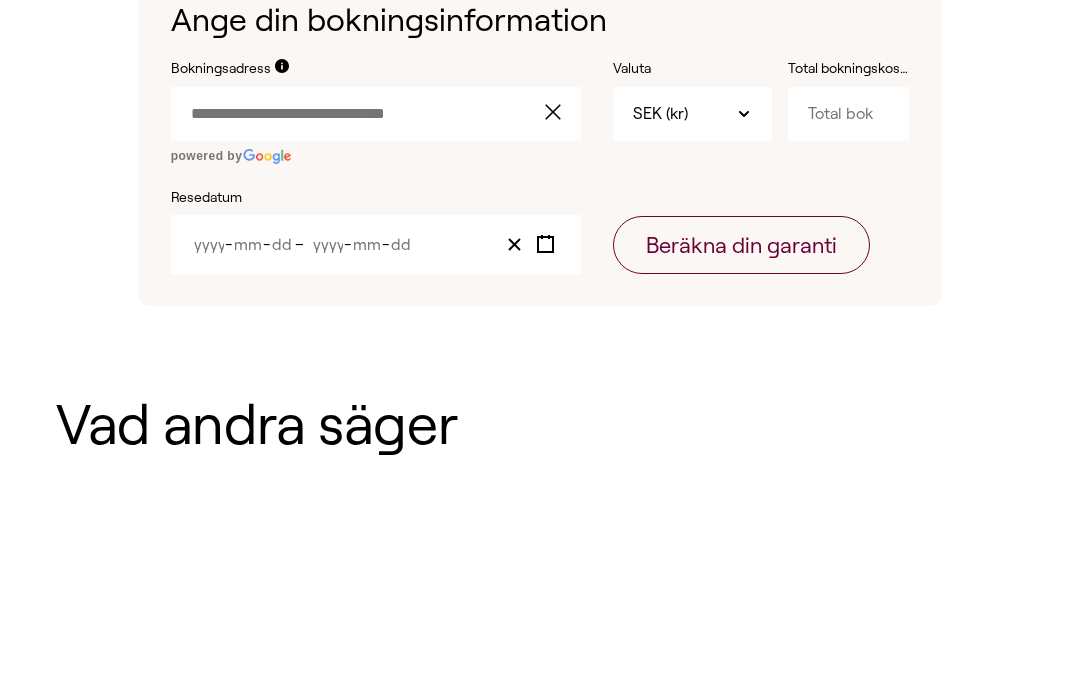 click on "Total bokningskostnad" at bounding box center [849, 114] 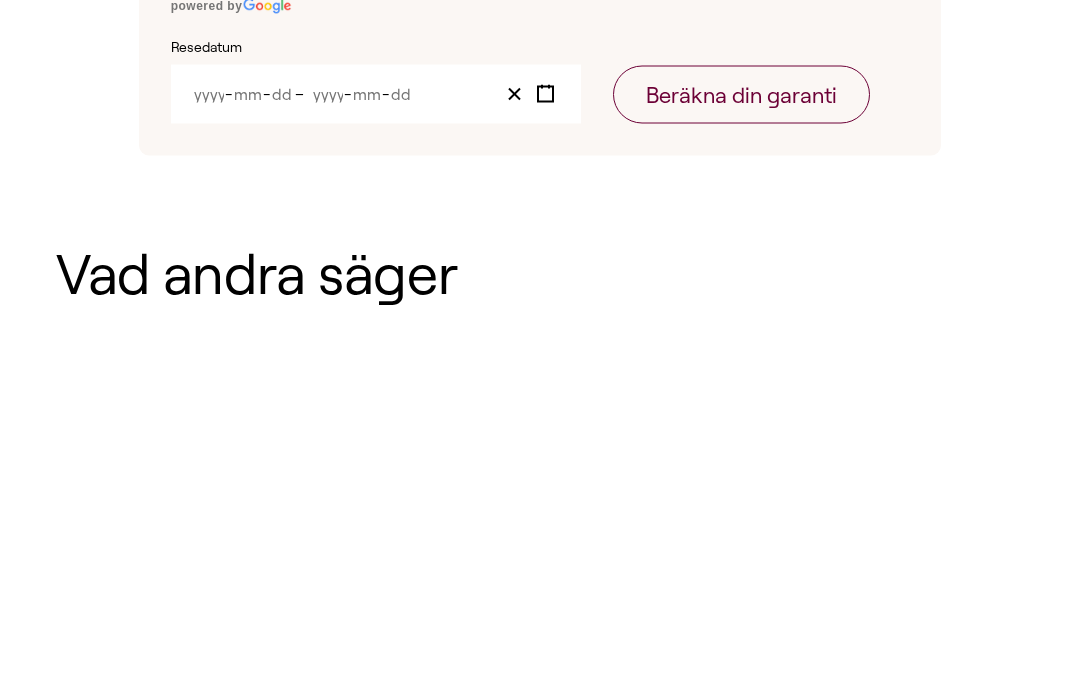 type on "97470" 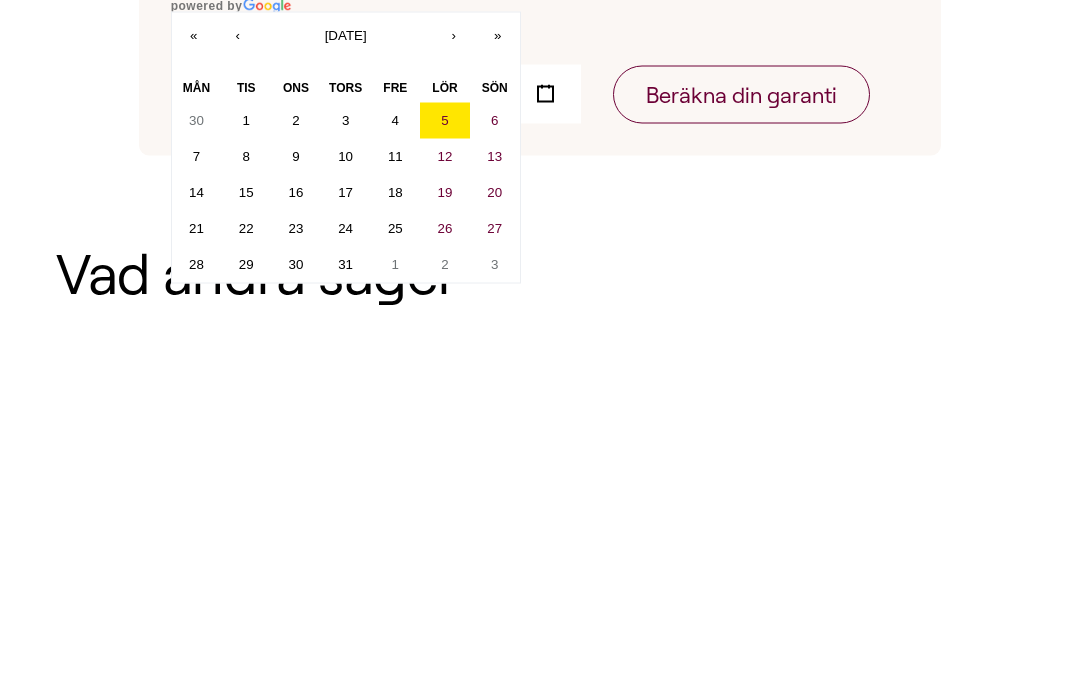 scroll, scrollTop: 1029, scrollLeft: 0, axis: vertical 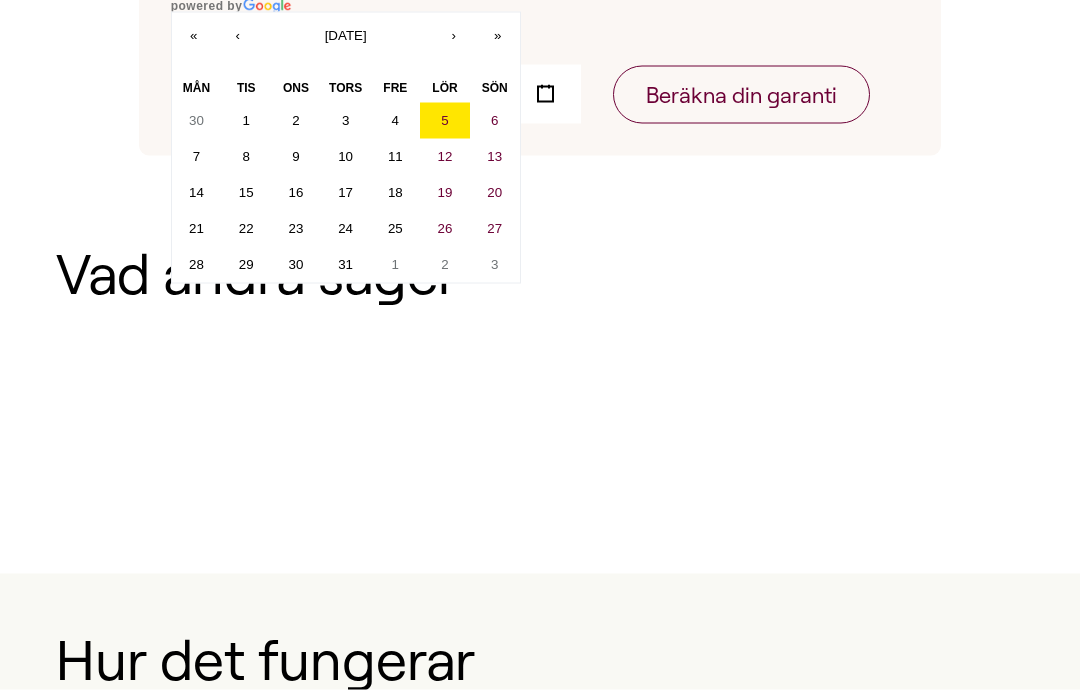 click on "8" at bounding box center [246, 156] 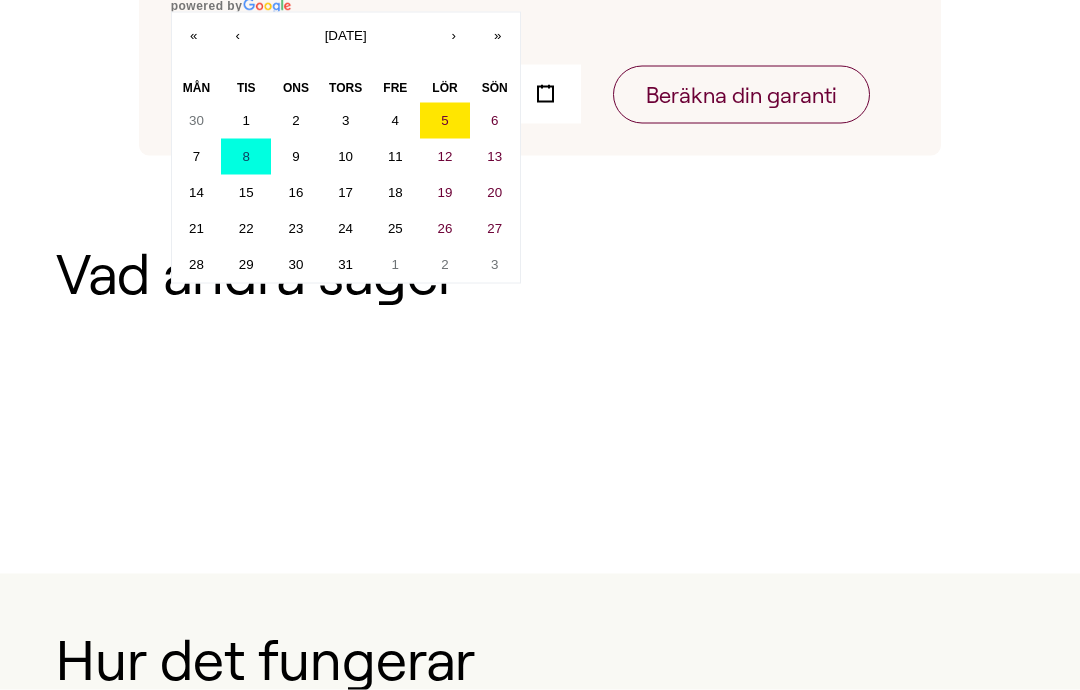 click on "8" at bounding box center [246, 157] 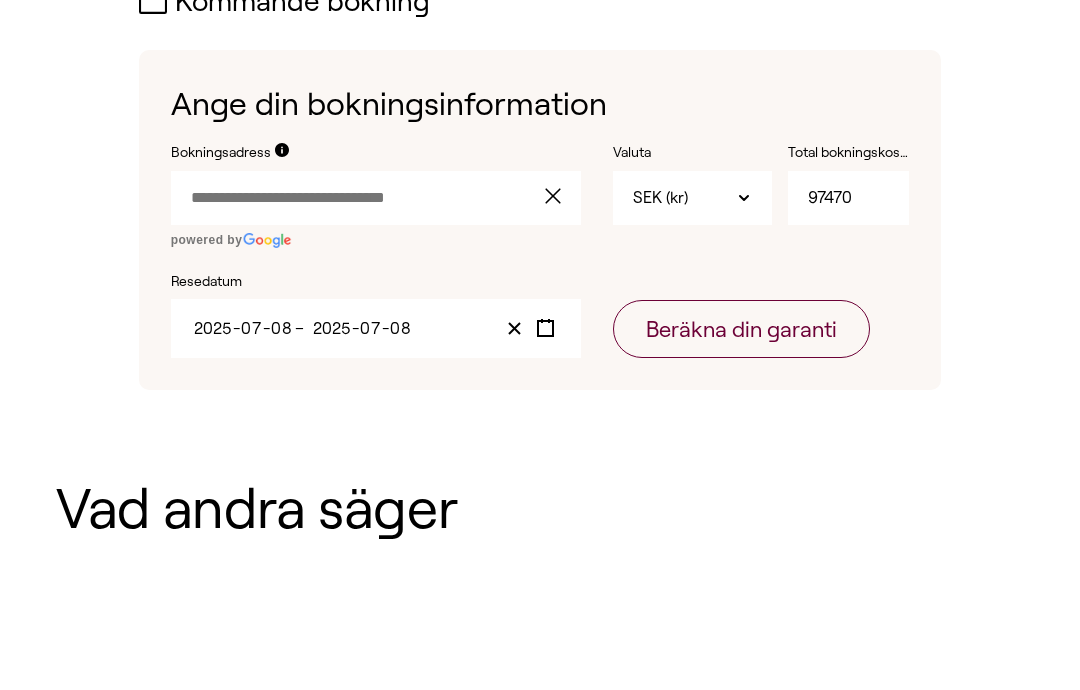 scroll, scrollTop: 791, scrollLeft: 0, axis: vertical 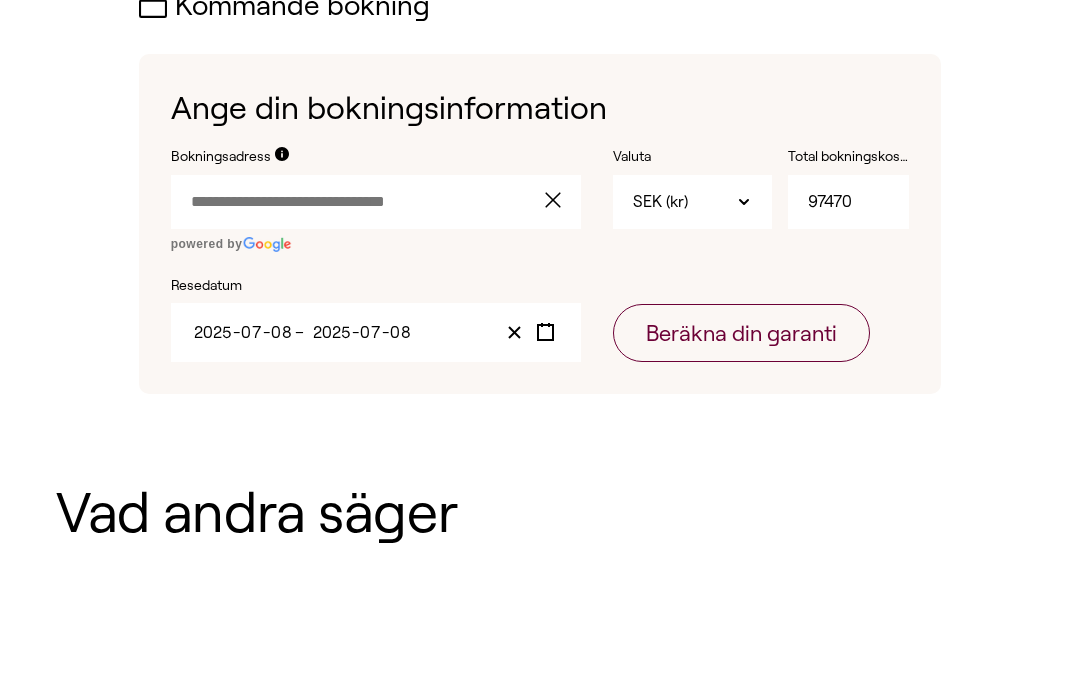 click on "8" at bounding box center [401, 332] 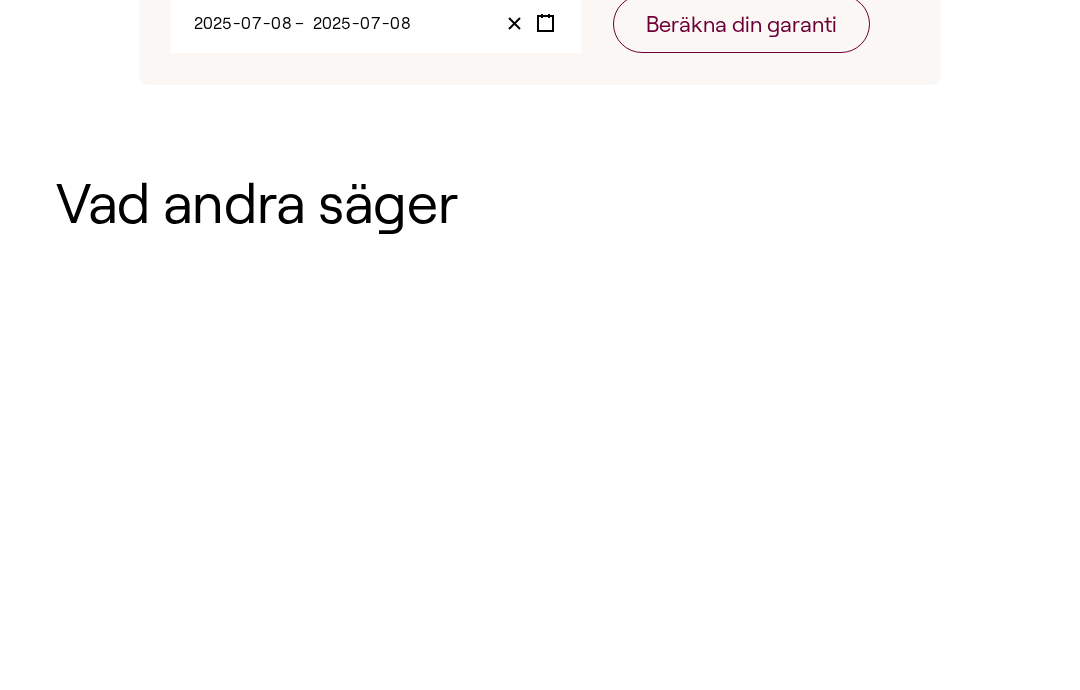 click on "8" at bounding box center [401, 332] 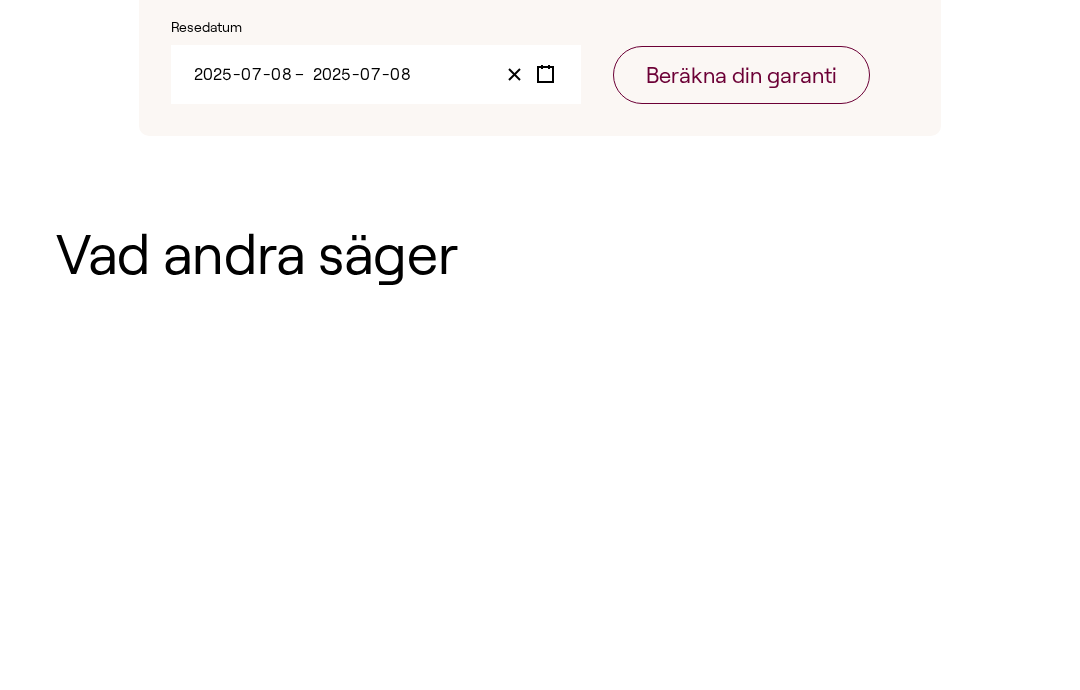 click on "Vad andra säger" at bounding box center [540, 631] 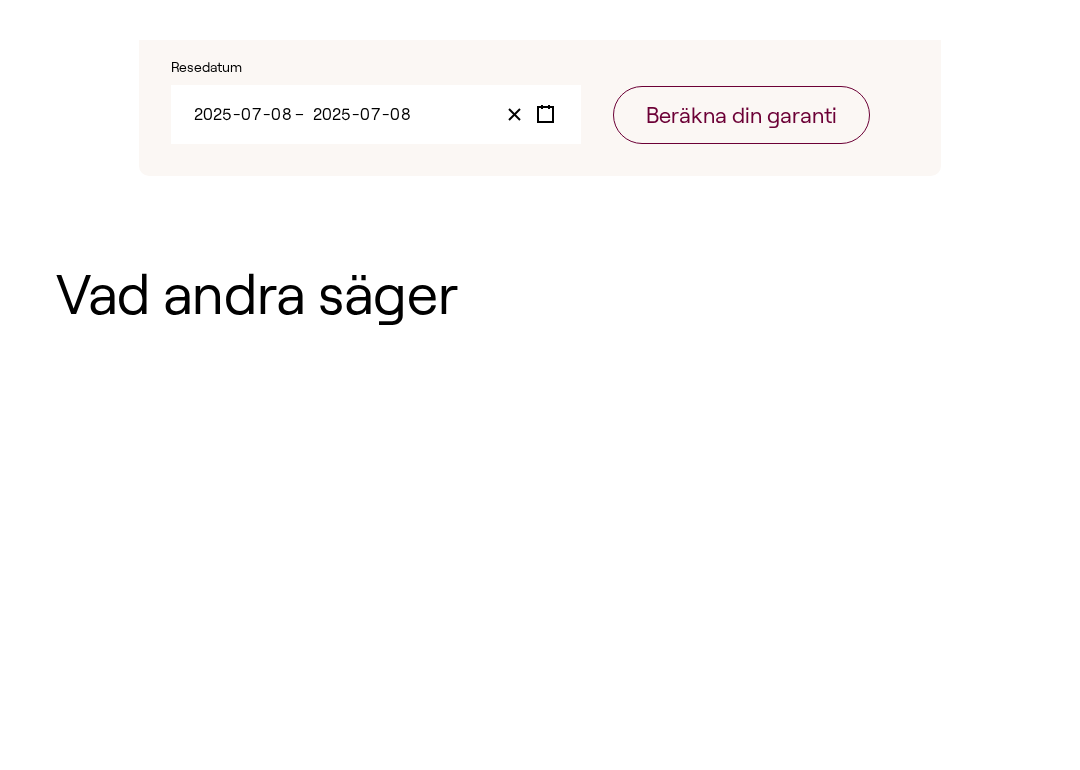 scroll, scrollTop: 1049, scrollLeft: 0, axis: vertical 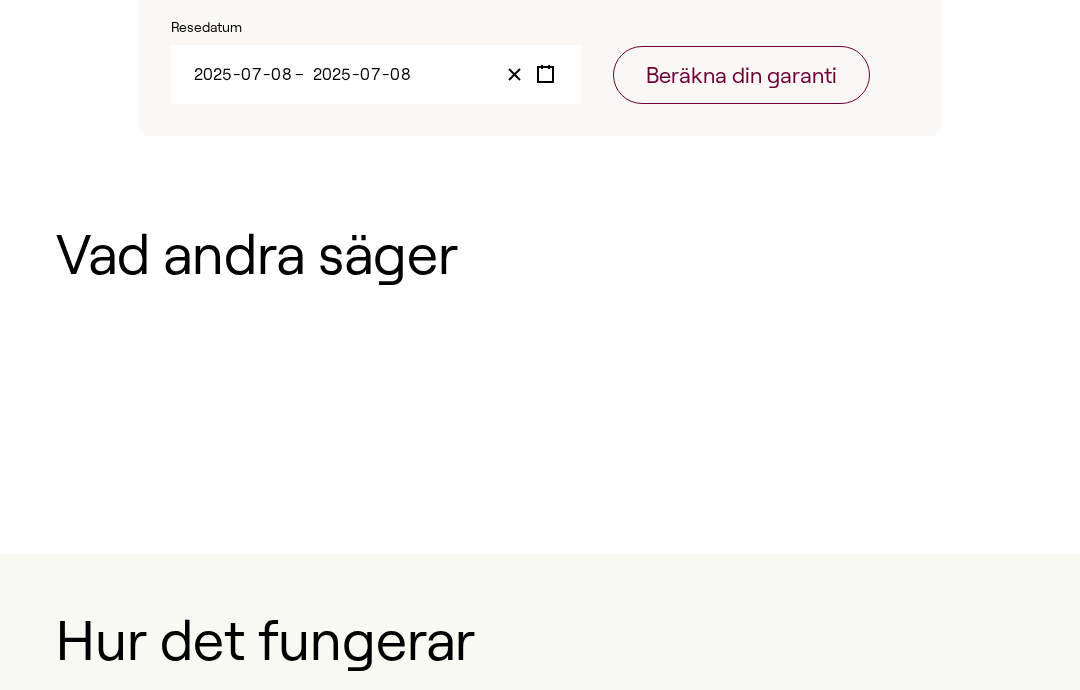 click on "[DATE] 2025 - 0 7 - 0 8 – [DATE] 2025 - 0 7 - 0 8 « ‹ [DATE] › » mån tis ons tors fre lör sön 30 1 2 3 4 5 6 7 8 9 10 11 12 13 14 15 16 17 18 19 20 21 22 23 24 25 26 27 28 29 30 31 1 2 3" at bounding box center [376, 74] 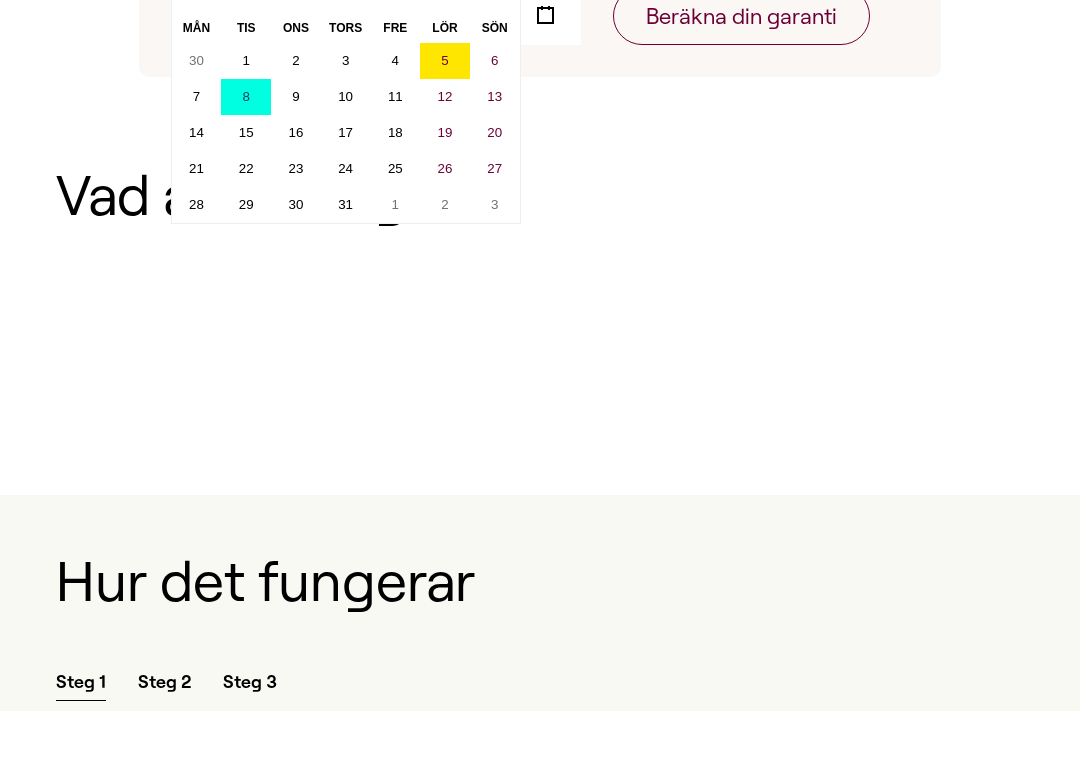 click on "24" at bounding box center [345, 227] 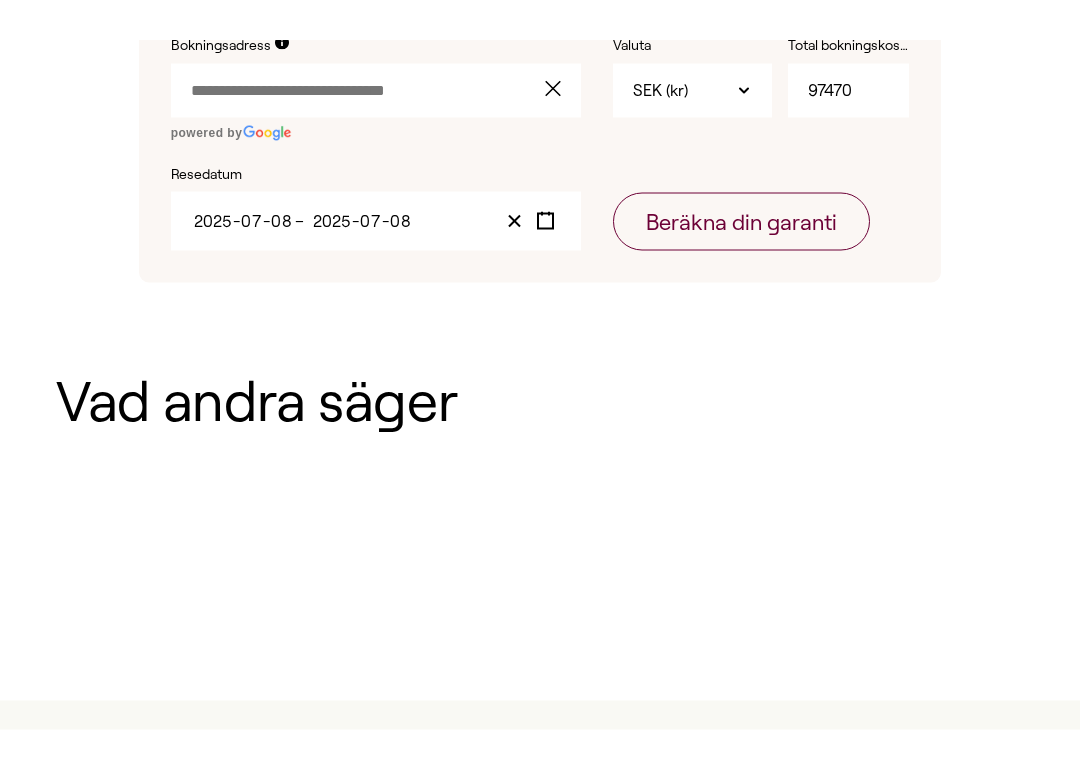 scroll, scrollTop: 907, scrollLeft: 0, axis: vertical 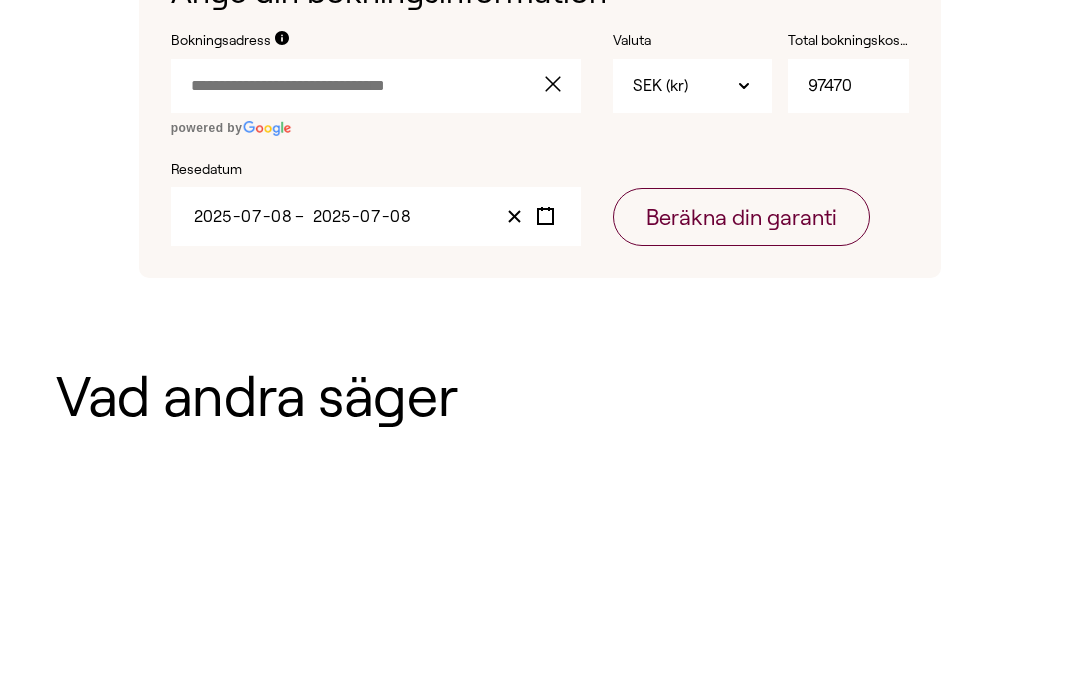 click on "[DATE] 2025 - 0 7 - 0 8 – [DATE] 2025 - 0 7 - 0 8 « ‹ [DATE] › » mån tis ons tors fre lör sön 30 1 2 3 4 5 6 7 8 9 10 11 12 13 14 15 16 17 18 19 20 21 22 23 24 25 26 27 28 29 30 31 1 2 3" at bounding box center (376, 216) 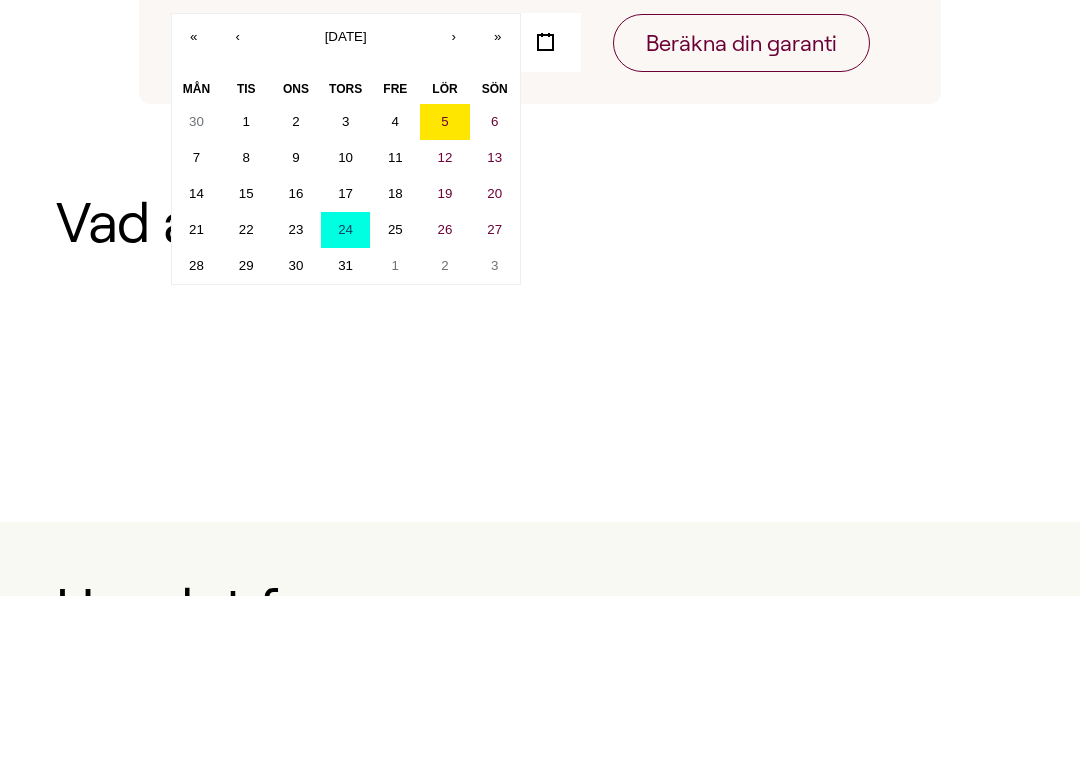 click on "24" at bounding box center [345, 403] 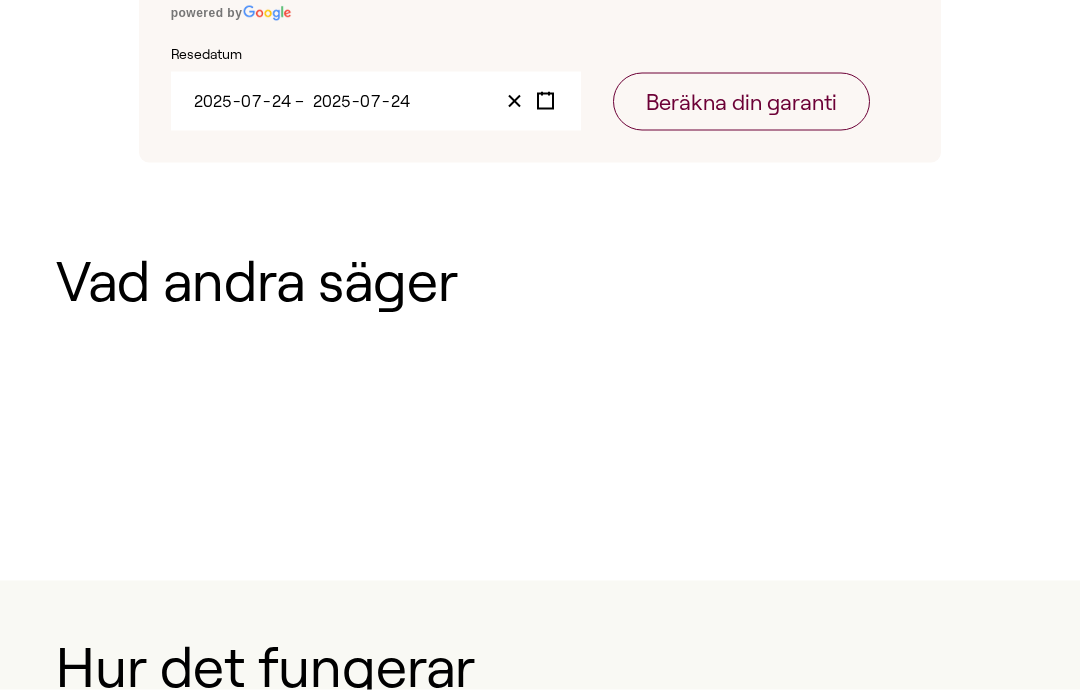 scroll, scrollTop: 997, scrollLeft: 0, axis: vertical 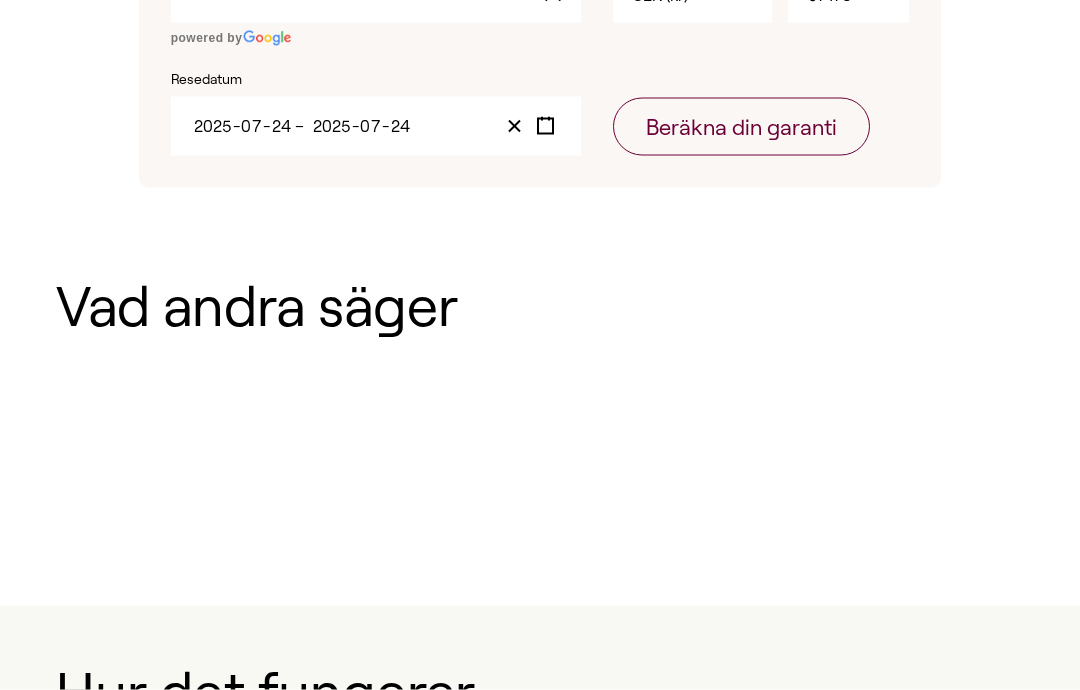 click on "[DATE] 2025 - 0 7 - 24 – [DATE] 2025 - 0 7 - 24 « ‹ [DATE] › » mån tis ons tors fre lör sön 30 1 2 3 4 5 6 7 8 9 10 11 12 13 14 15 16 17 18 19 20 21 22 23 24 25 26 27 28 29 30 31 1 2 3" at bounding box center [376, 126] 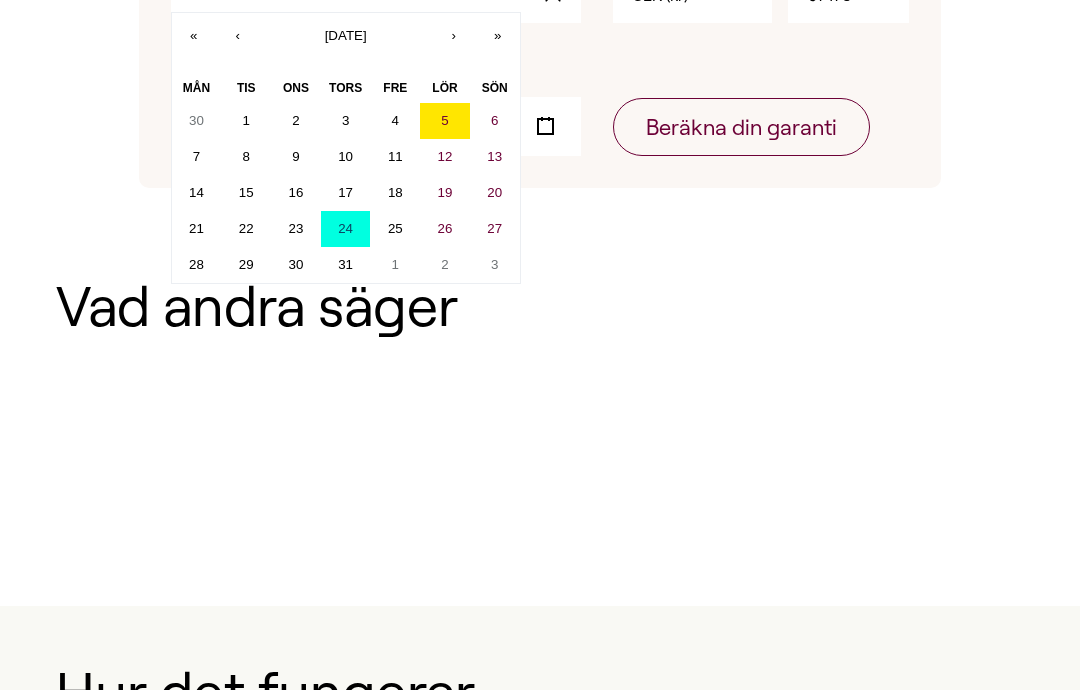 click on "8" at bounding box center [246, 157] 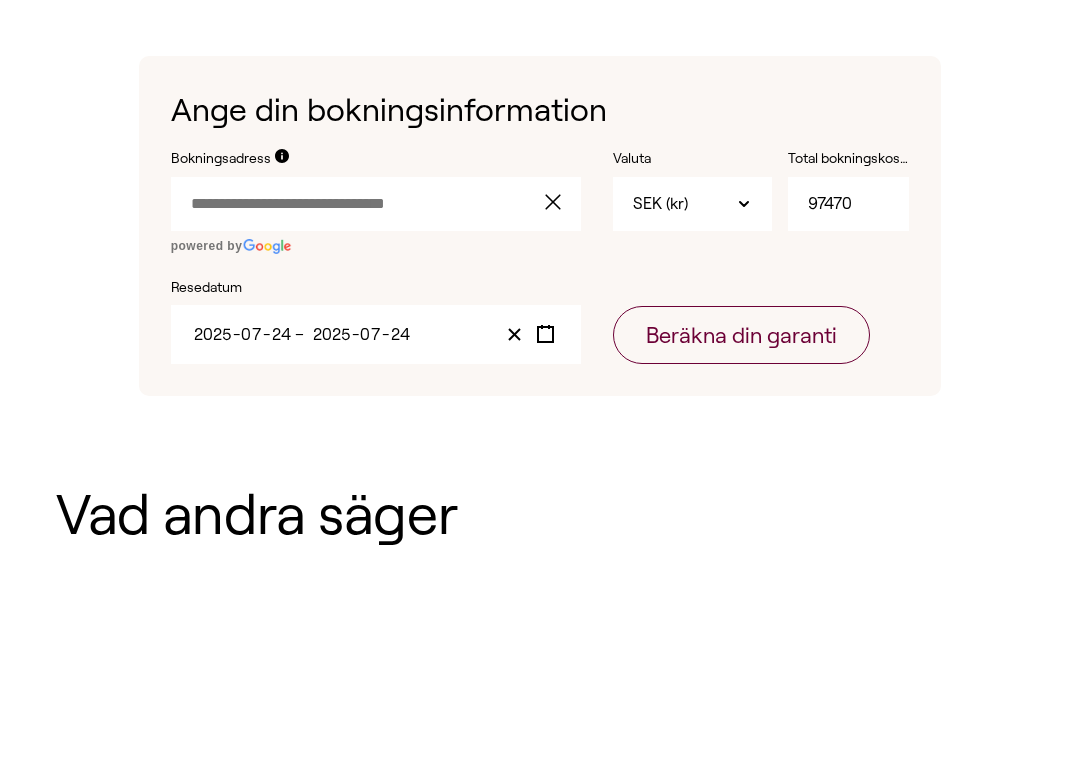 scroll, scrollTop: 827, scrollLeft: 0, axis: vertical 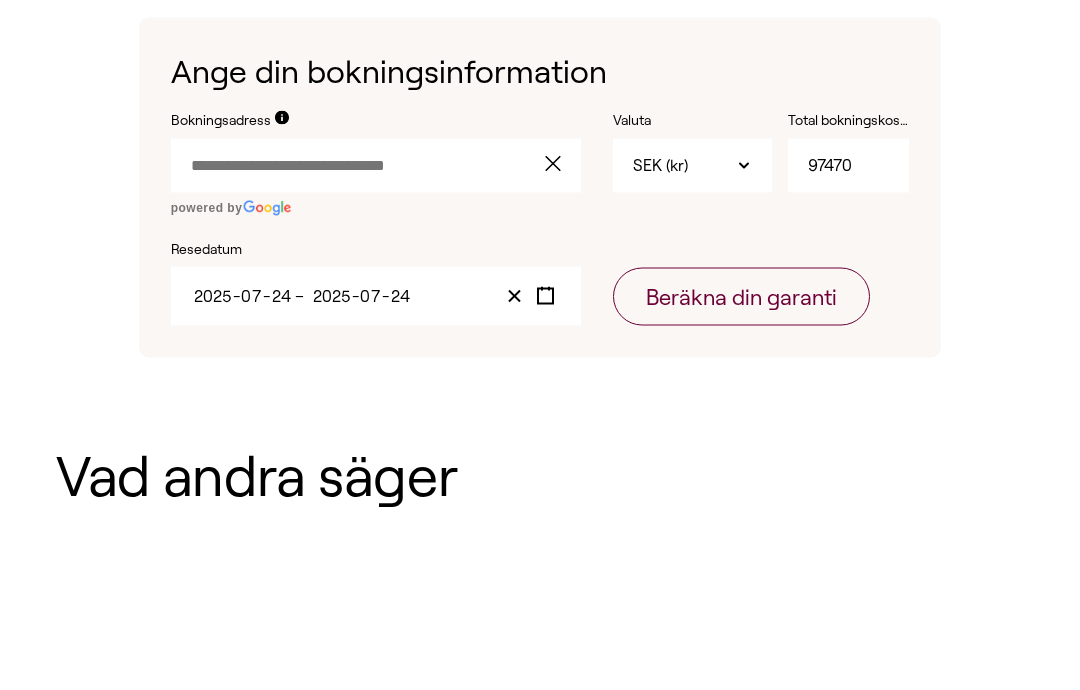 click on "24" at bounding box center (281, 296) 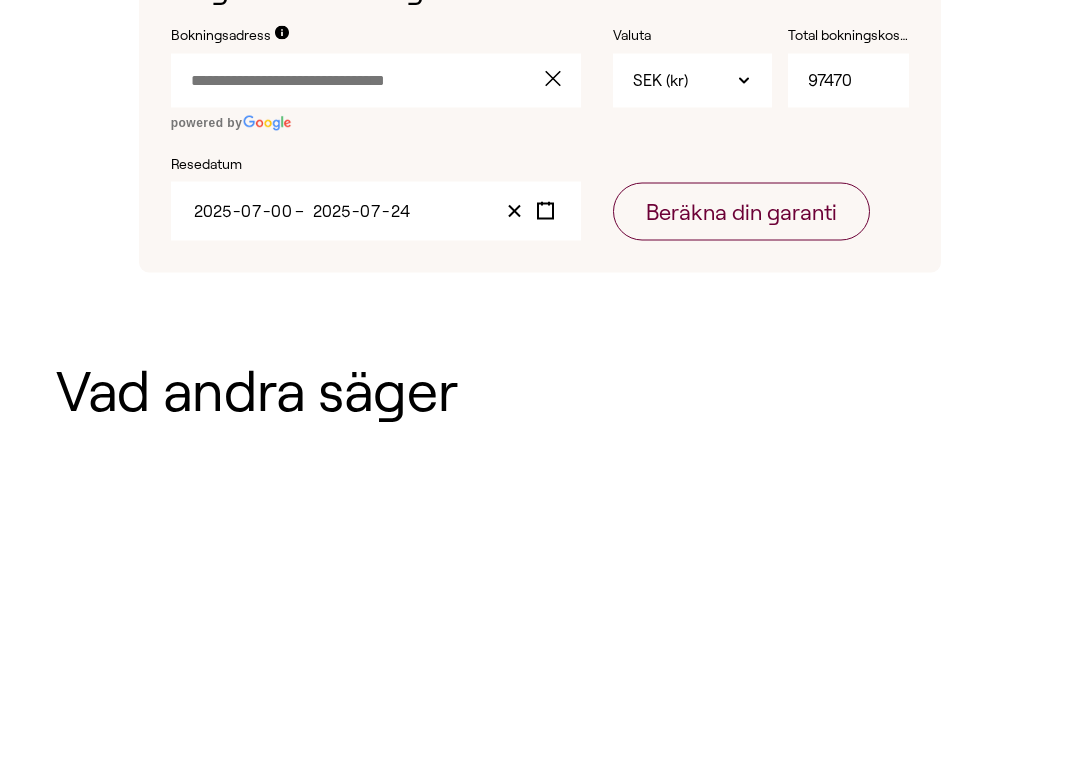 type on "8" 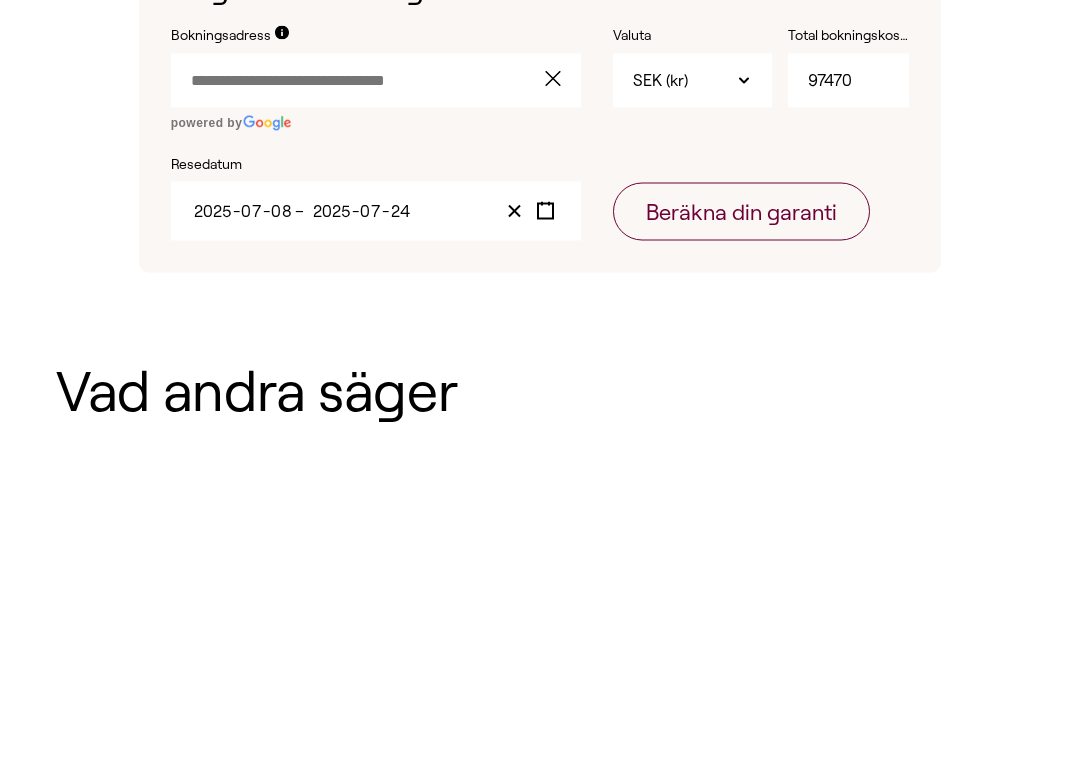 click on "Kommande bokning Ange din bokningsinformation Bokningsadress   powered by Valuta SEK This is a hidden input not intended for interaction, use the adjacent combobox. SEK (kr) Total bokningskostnad 97470 Resedatum [DATE] 2025 - 0 7 - 0 8 – [DATE] 2025 - 0 7 - 24 « ‹ [DATE] › » mån tis ons tors fre lör sön 30 1 2 3 4 5 6 7 8 9 10 11 12 13 14 15 16 17 18 19 20 21 22 23 24 25 26 27 28 29 30 31 1 2 3 Beräkna din garanti" at bounding box center [540, 156] 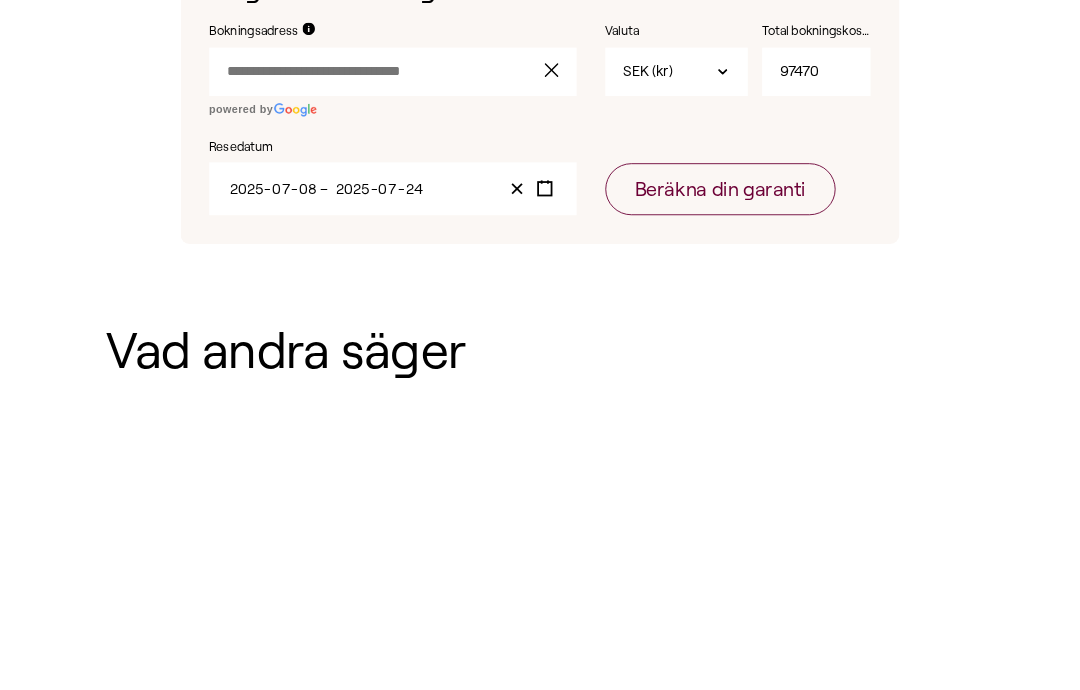 scroll, scrollTop: 913, scrollLeft: 0, axis: vertical 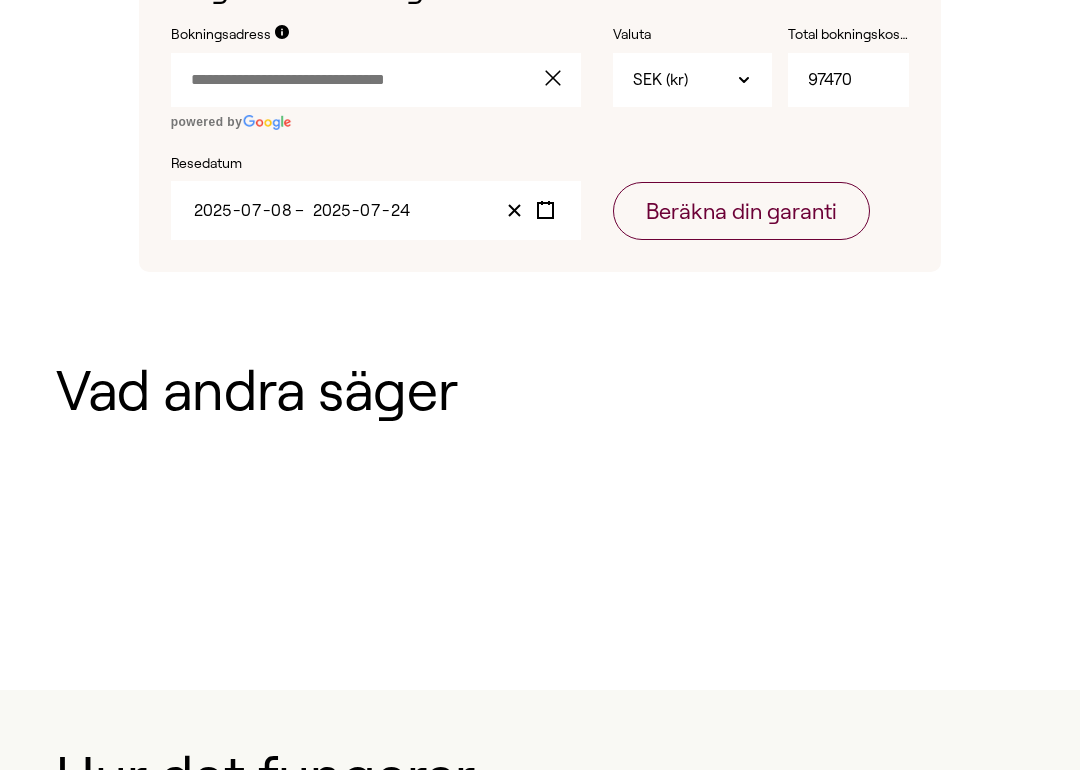 click on "Beräkna din garanti" at bounding box center (741, 211) 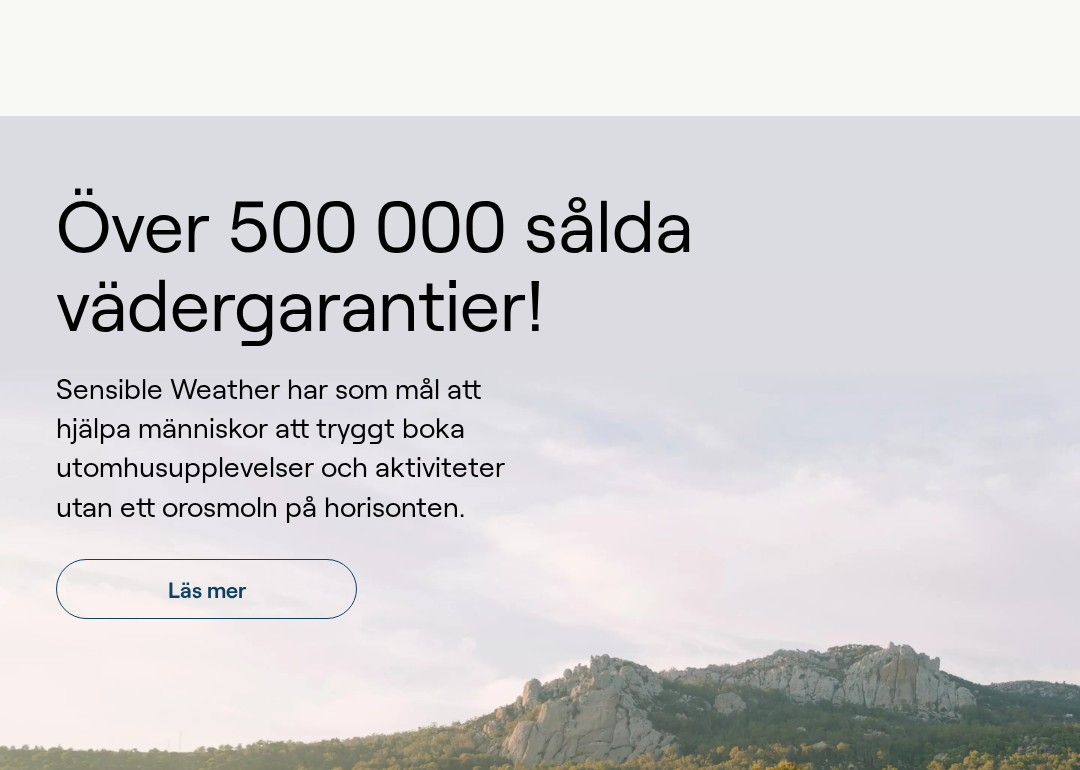 scroll, scrollTop: 2496, scrollLeft: 0, axis: vertical 